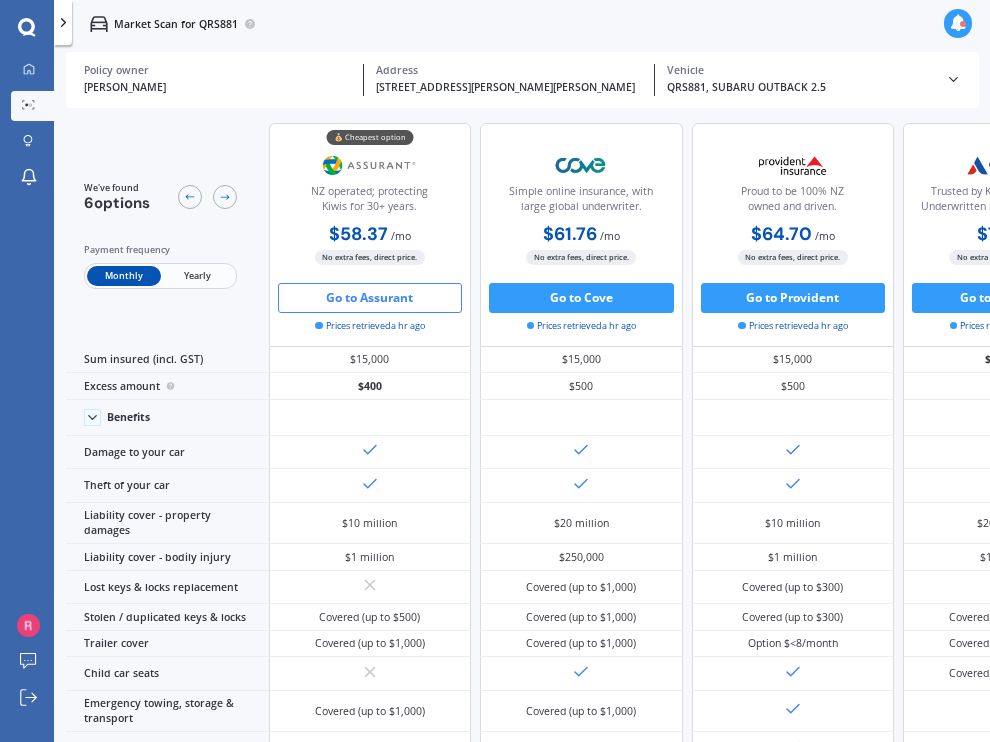 scroll, scrollTop: 0, scrollLeft: 0, axis: both 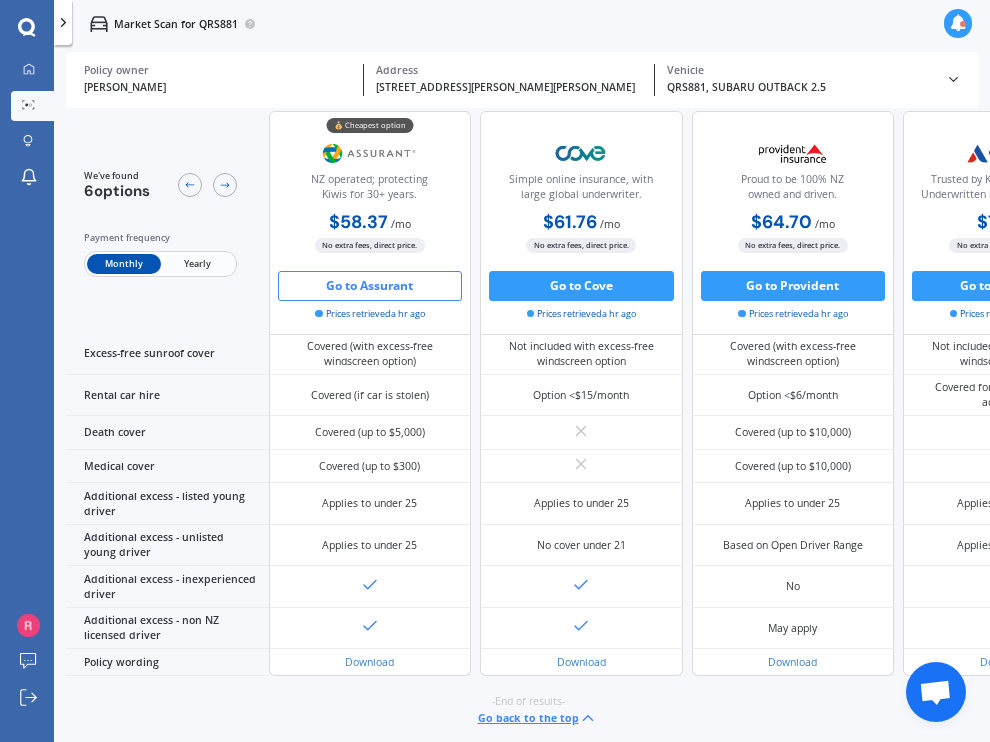 click on "Go to Assurant" at bounding box center (370, 286) 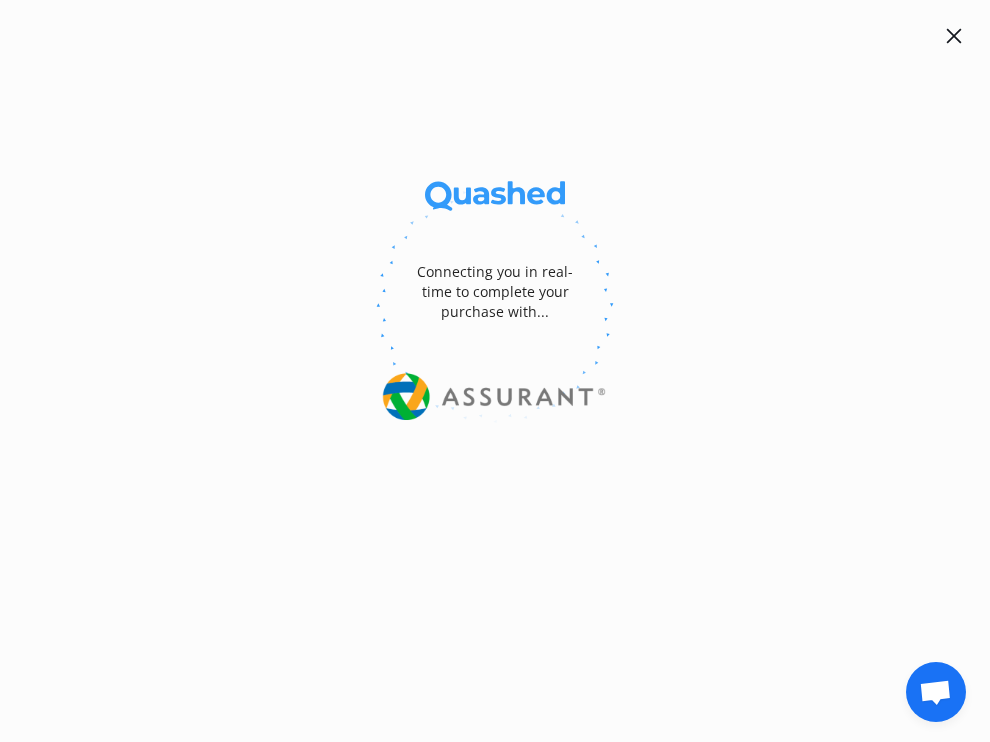 scroll, scrollTop: 1124, scrollLeft: 0, axis: vertical 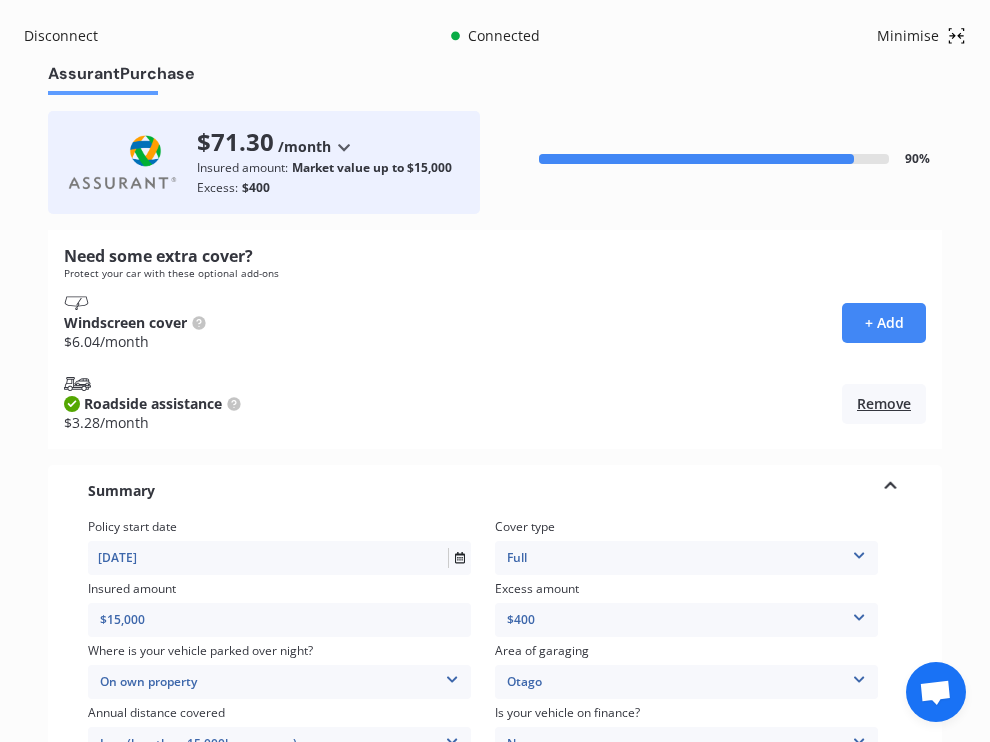 click on "Remove" at bounding box center (884, 404) 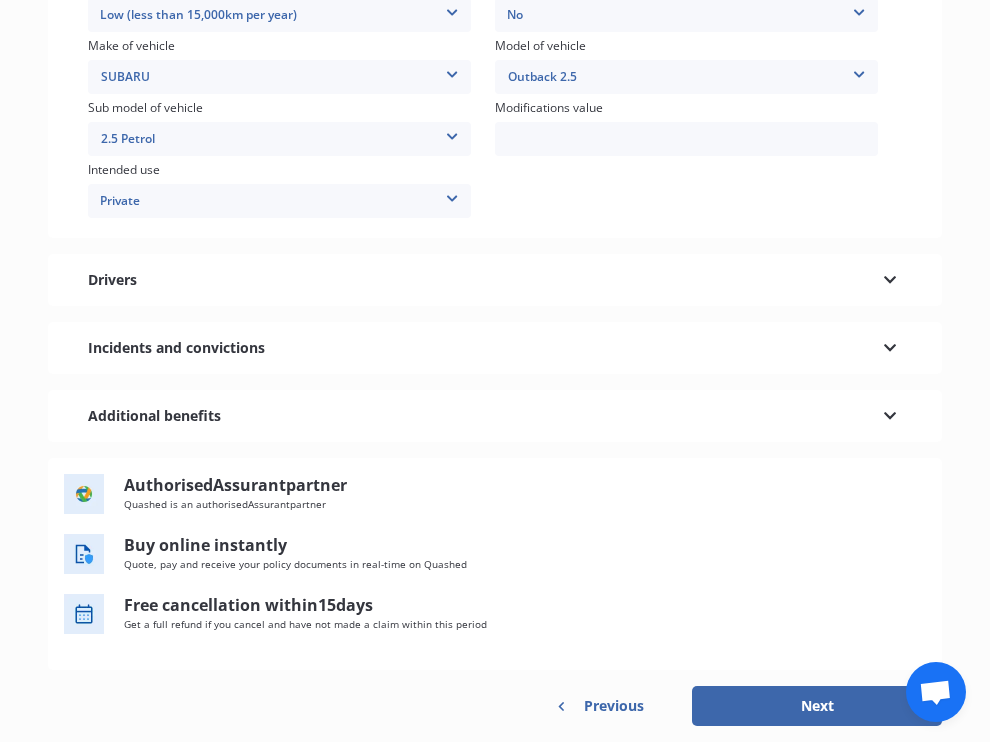 scroll, scrollTop: 730, scrollLeft: 0, axis: vertical 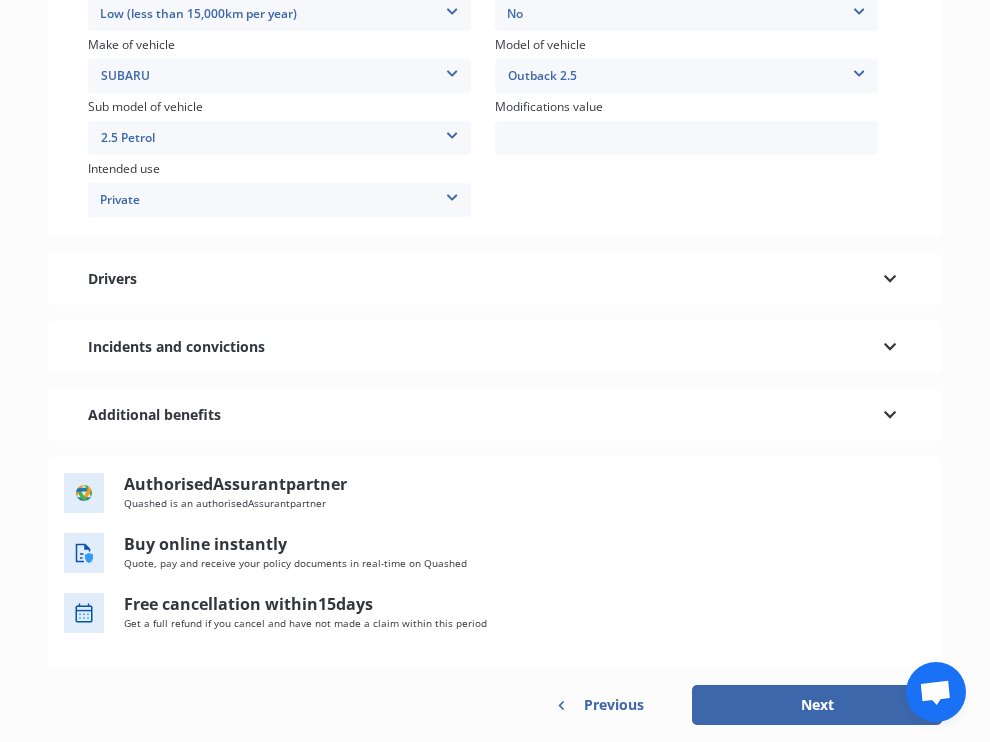 click at bounding box center [890, 276] 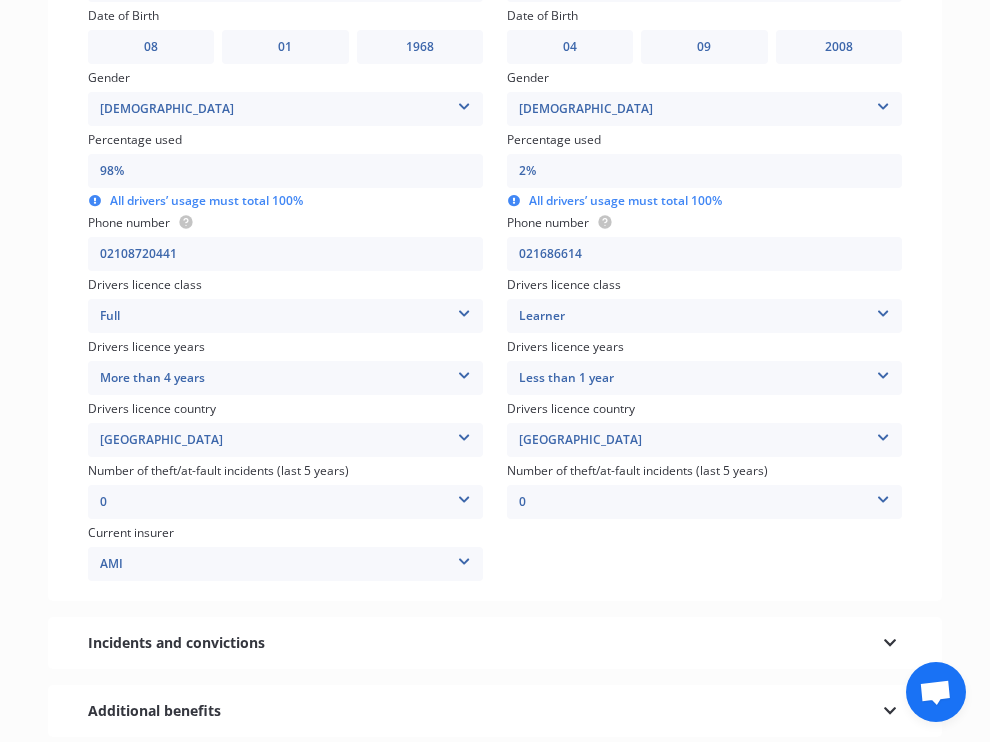 scroll, scrollTop: 779, scrollLeft: 0, axis: vertical 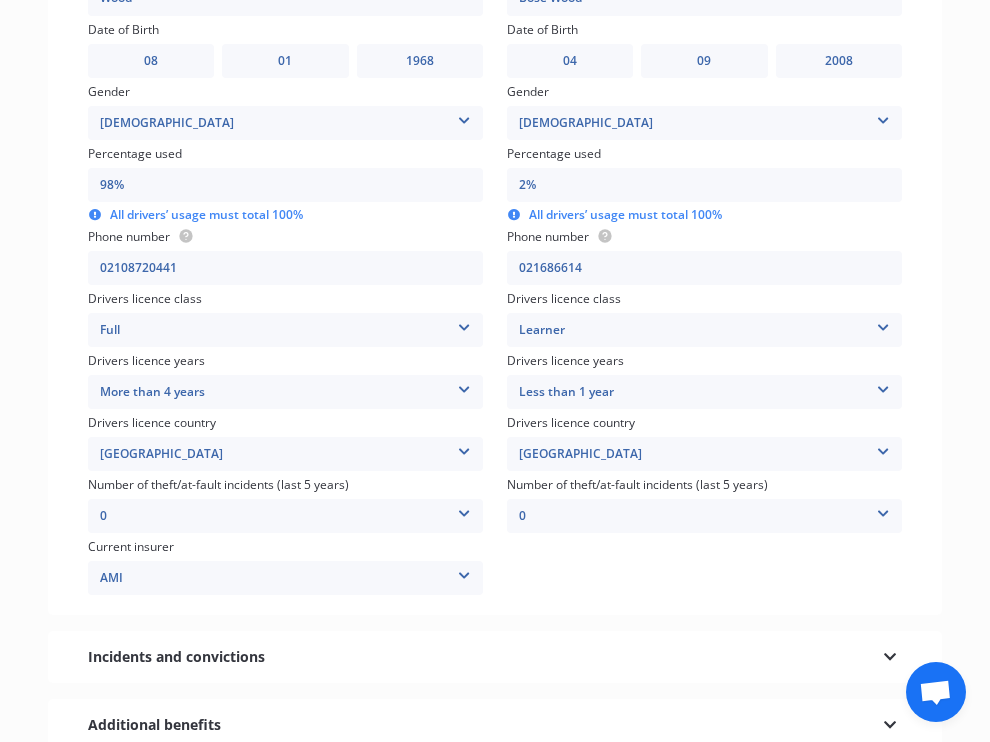 click on "98%" at bounding box center (285, 185) 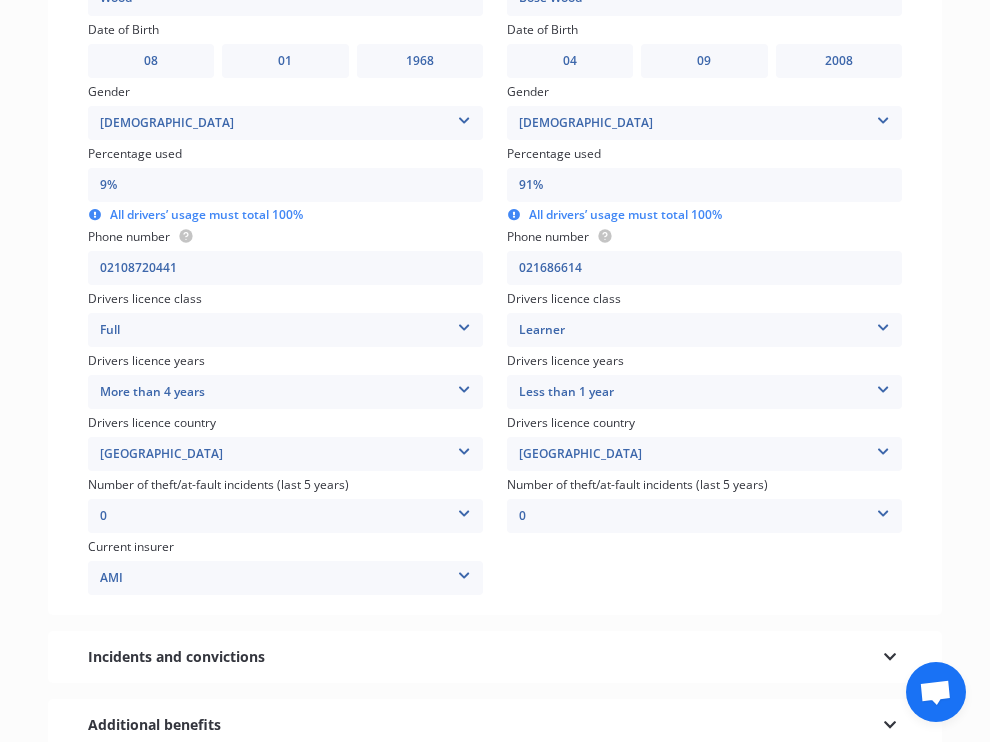 type on "9%" 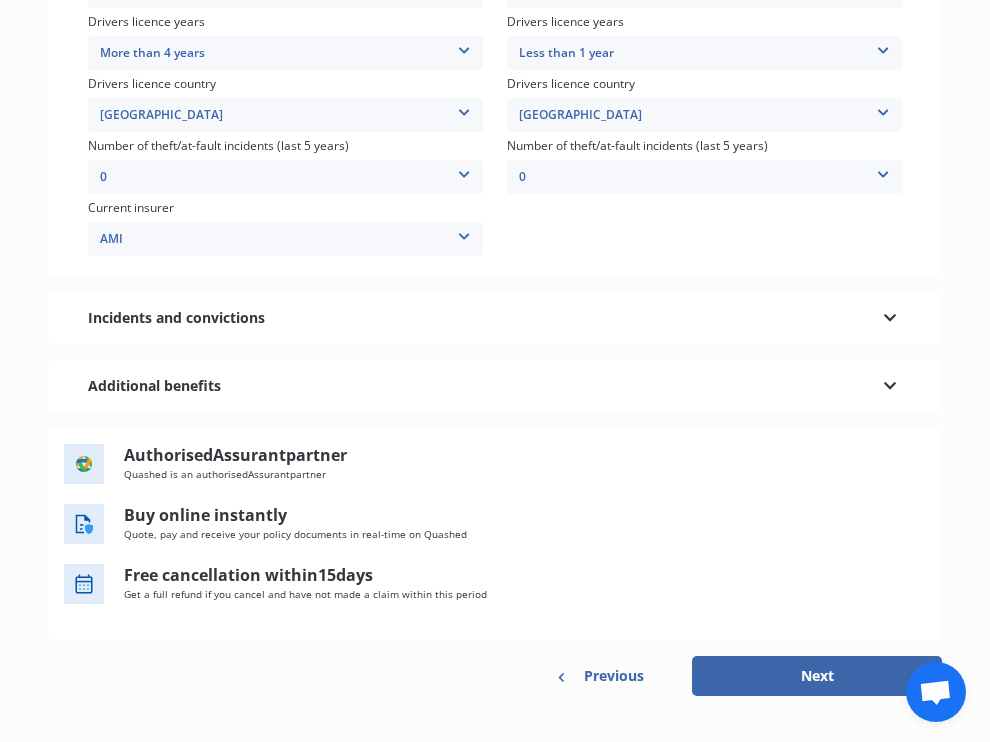 scroll, scrollTop: 1116, scrollLeft: 0, axis: vertical 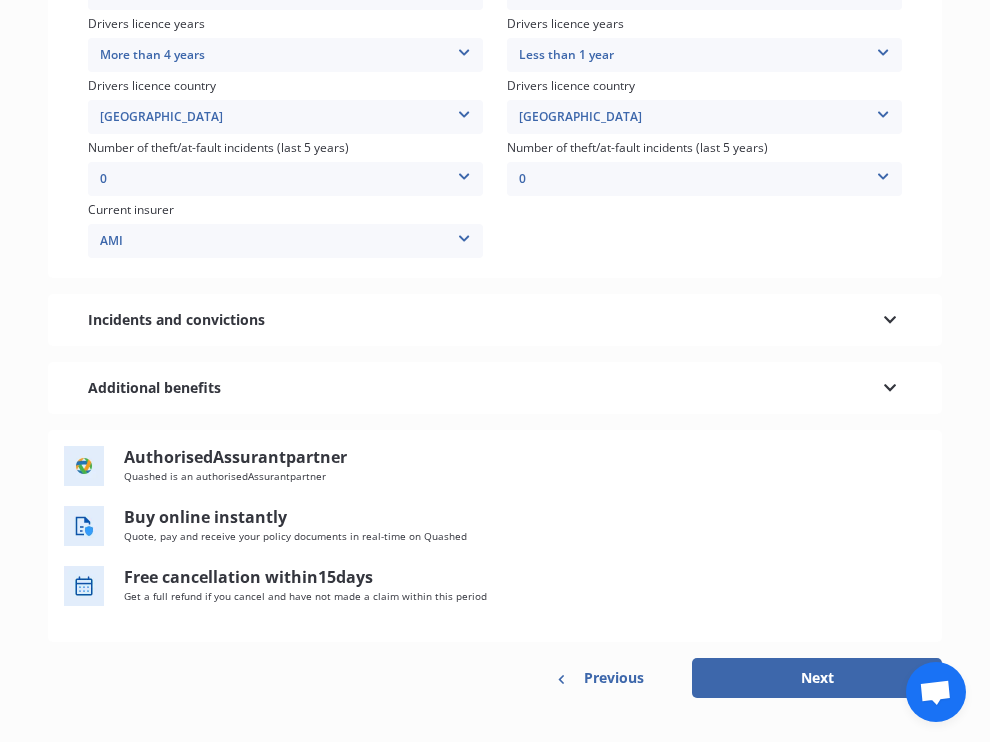type on "95%" 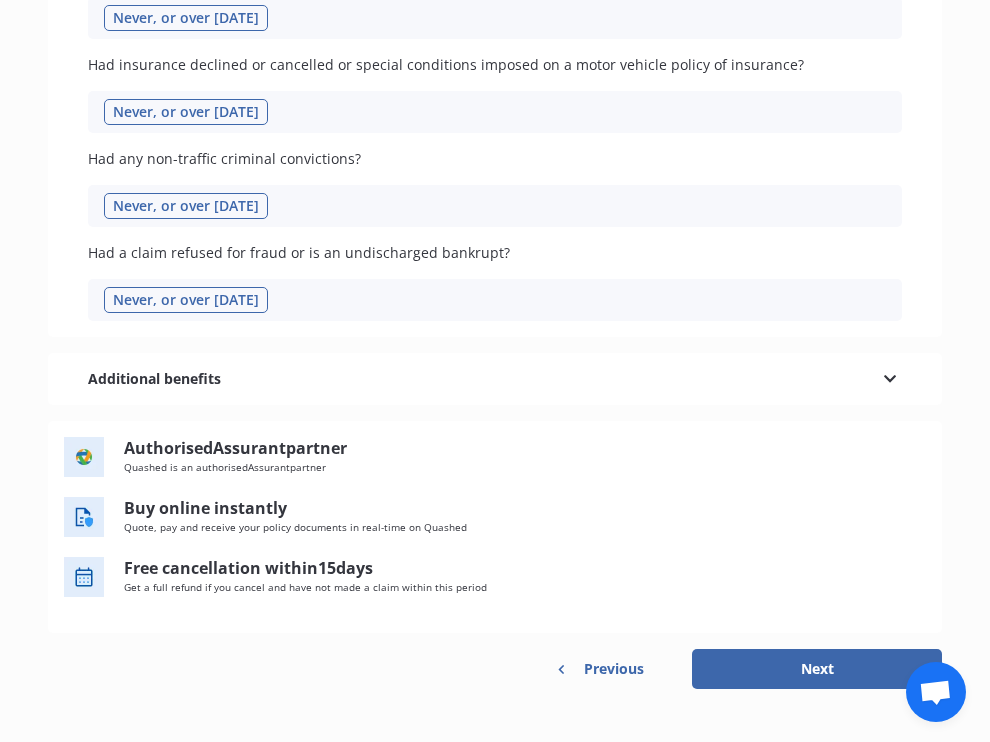scroll, scrollTop: 878, scrollLeft: 0, axis: vertical 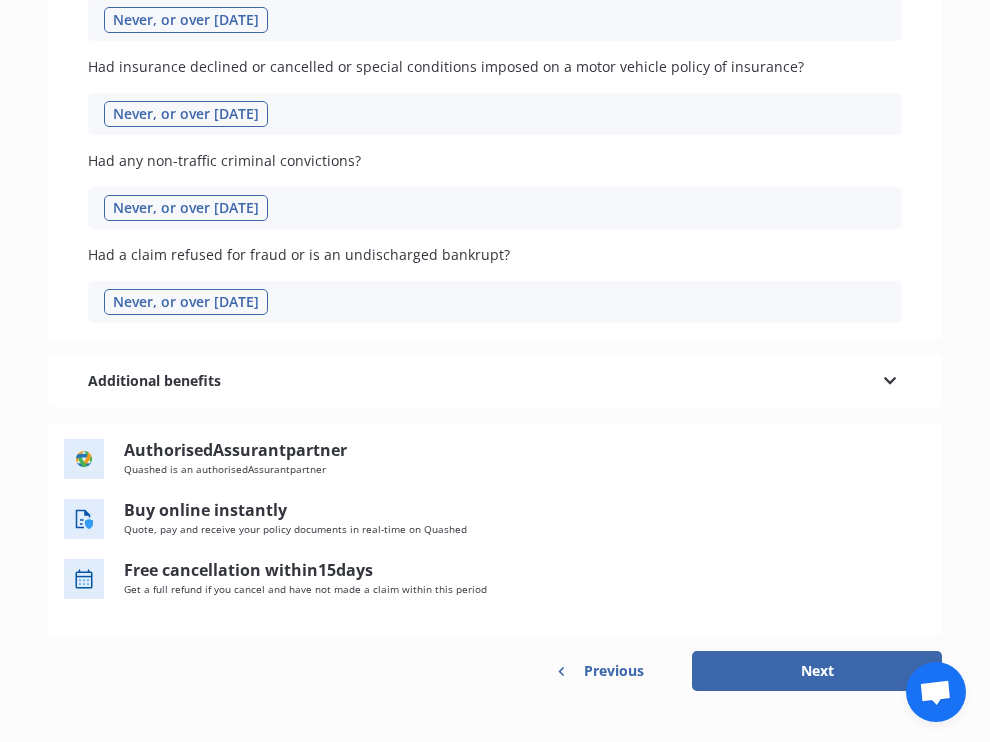 click at bounding box center [890, 378] 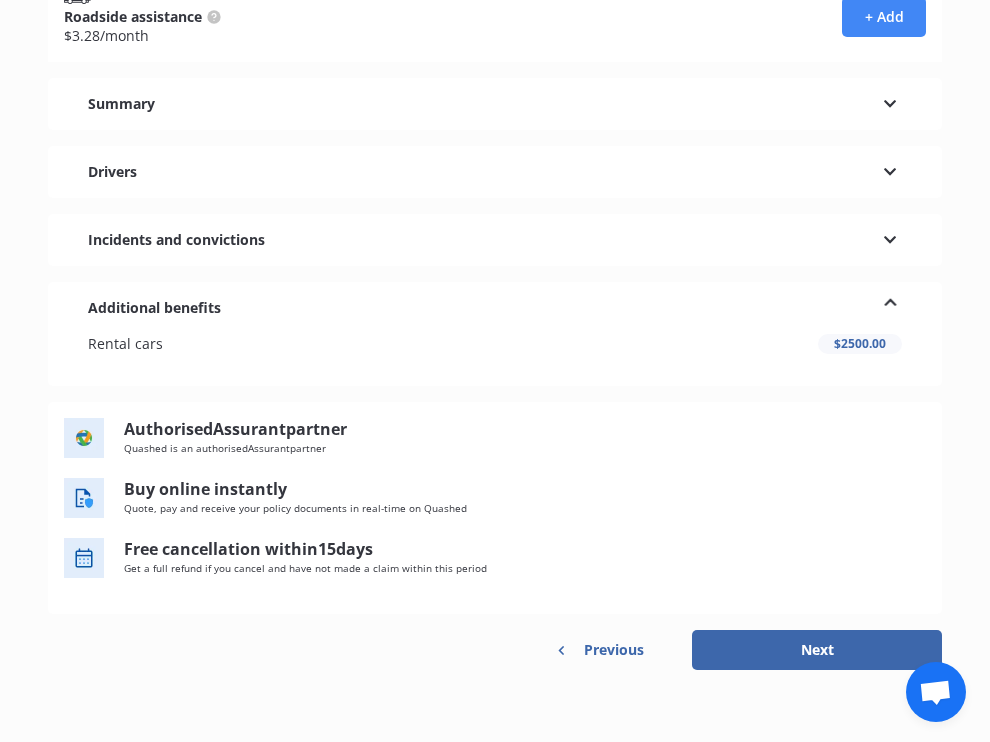 scroll, scrollTop: 372, scrollLeft: 0, axis: vertical 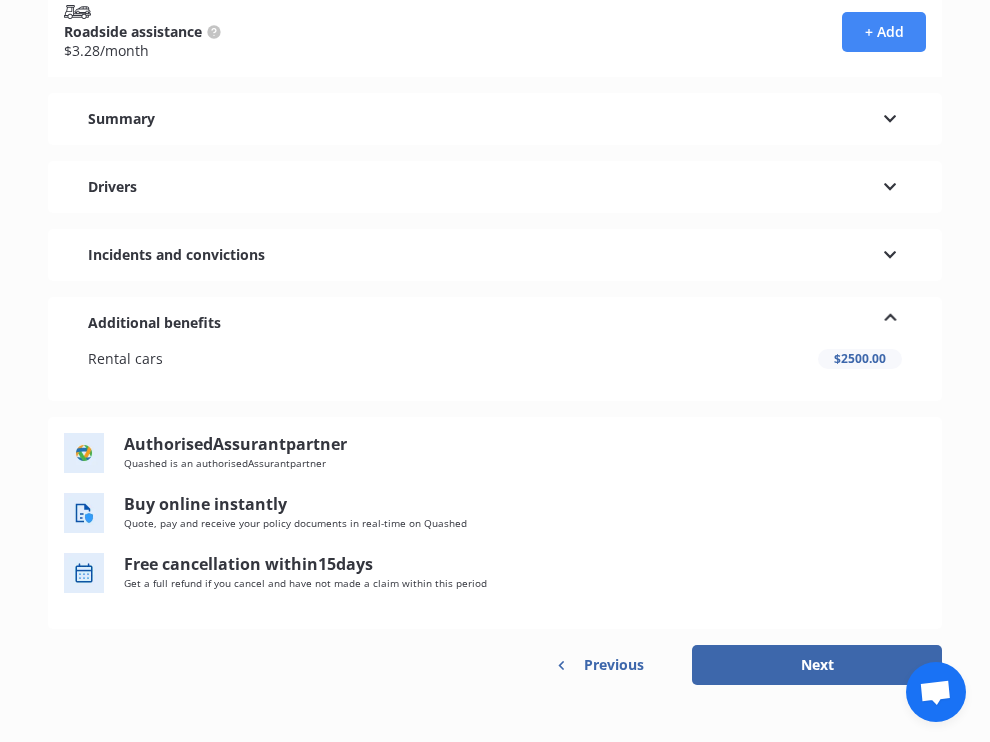 click on "Next" at bounding box center (817, 665) 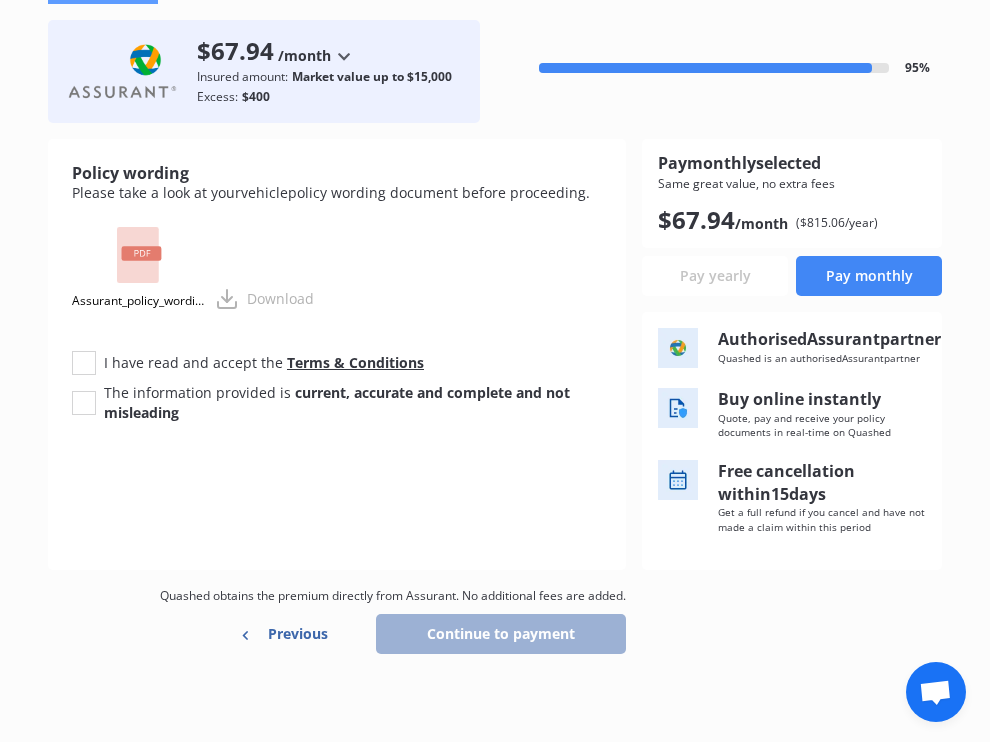 scroll, scrollTop: 0, scrollLeft: 0, axis: both 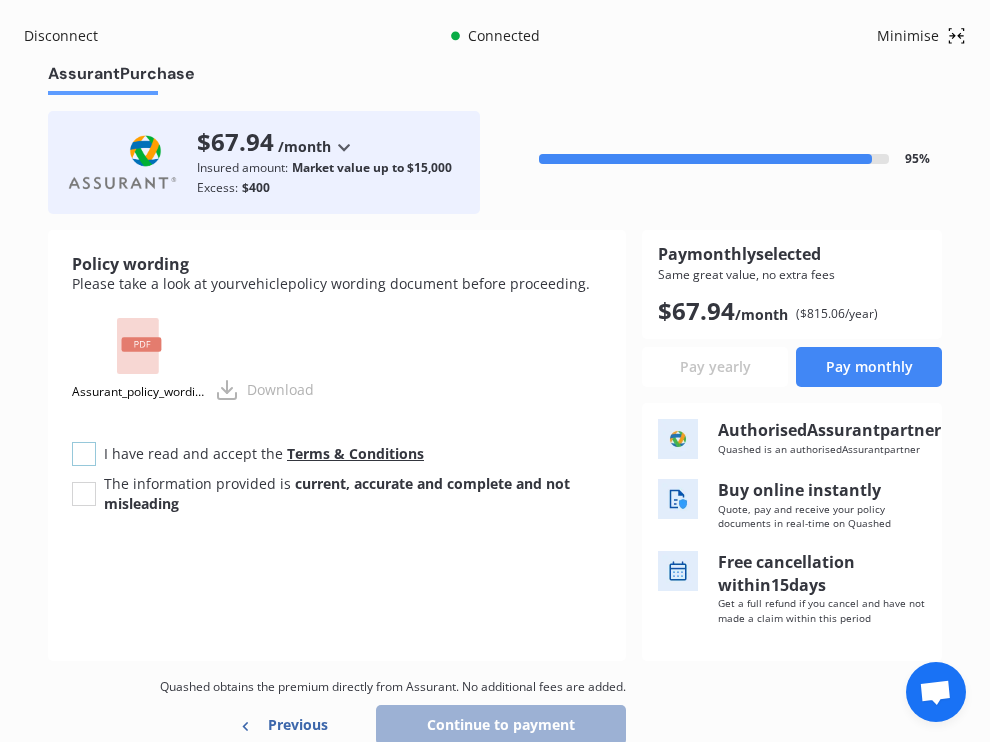 click at bounding box center [84, 442] 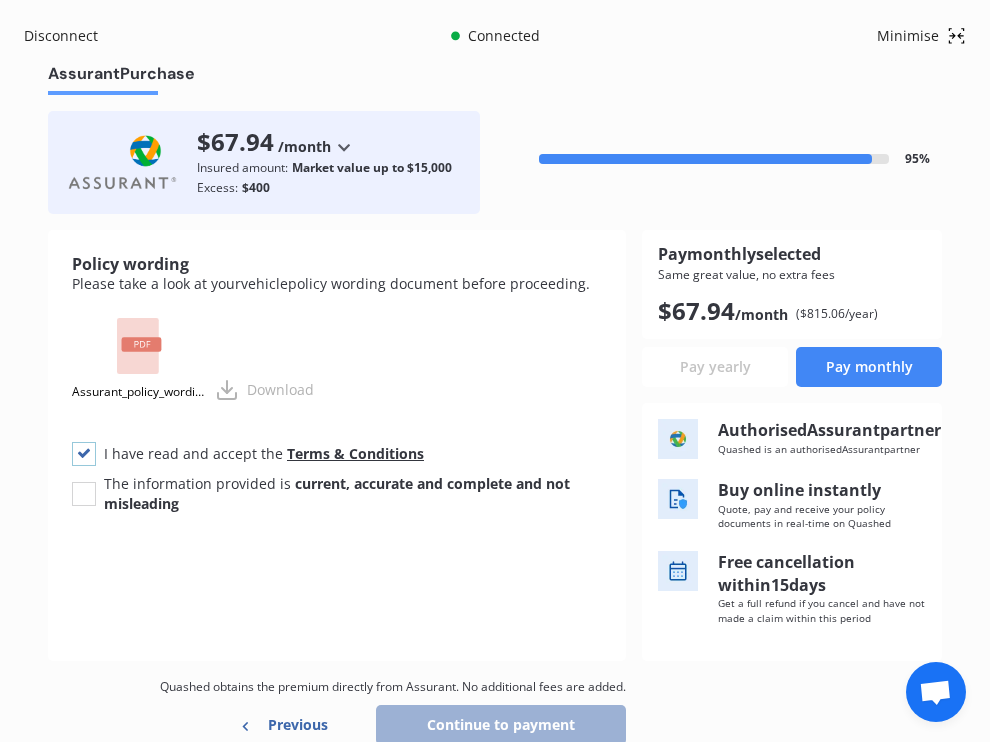 checkbox on "true" 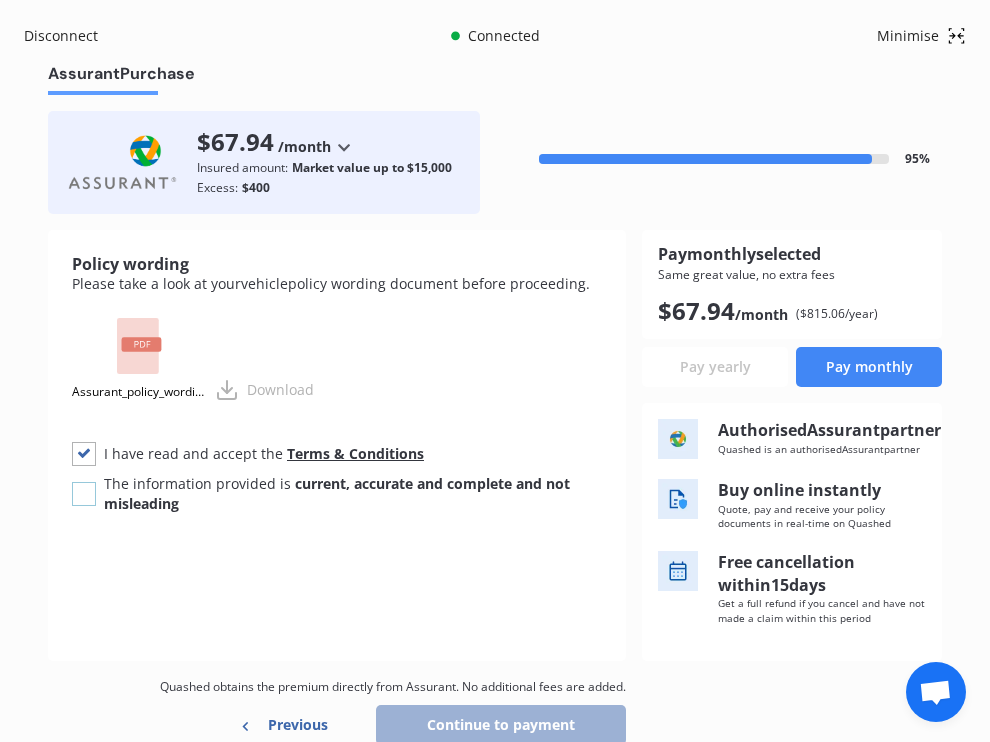 click at bounding box center (84, 482) 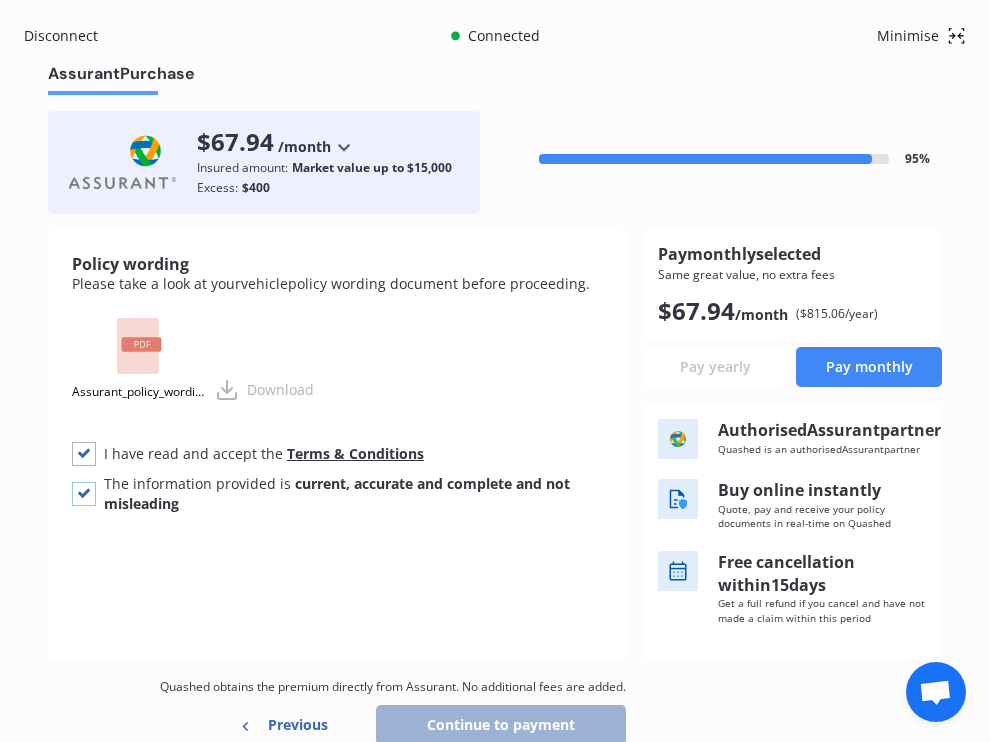 checkbox on "true" 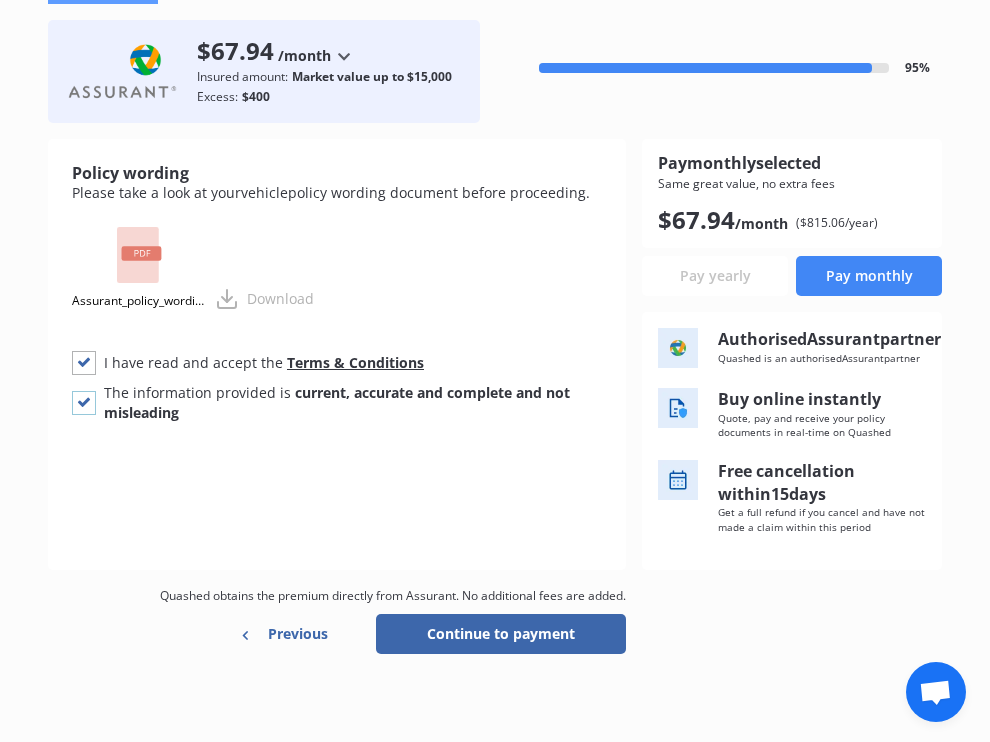 scroll, scrollTop: 101, scrollLeft: 0, axis: vertical 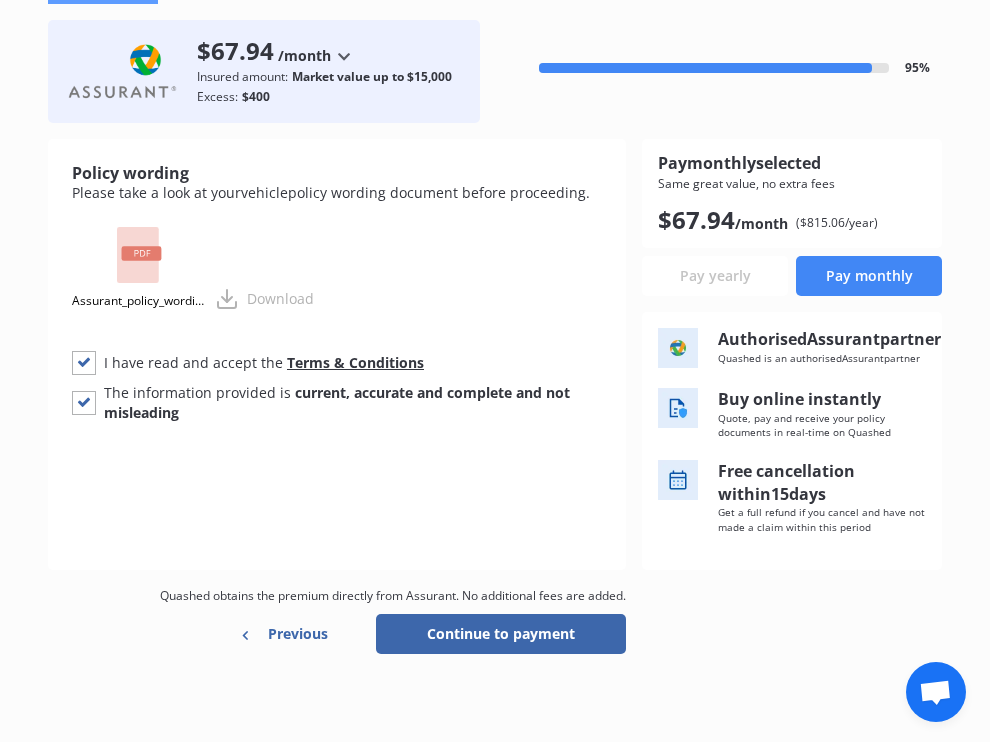 click on "Continue to payment" at bounding box center [501, 634] 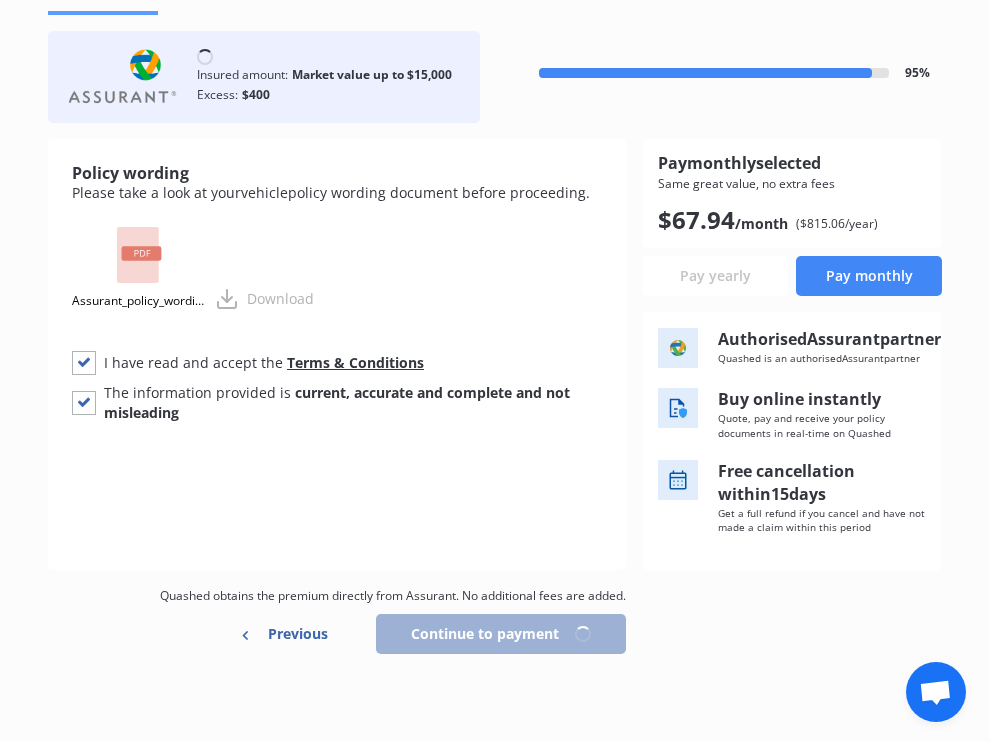 scroll, scrollTop: 93, scrollLeft: 0, axis: vertical 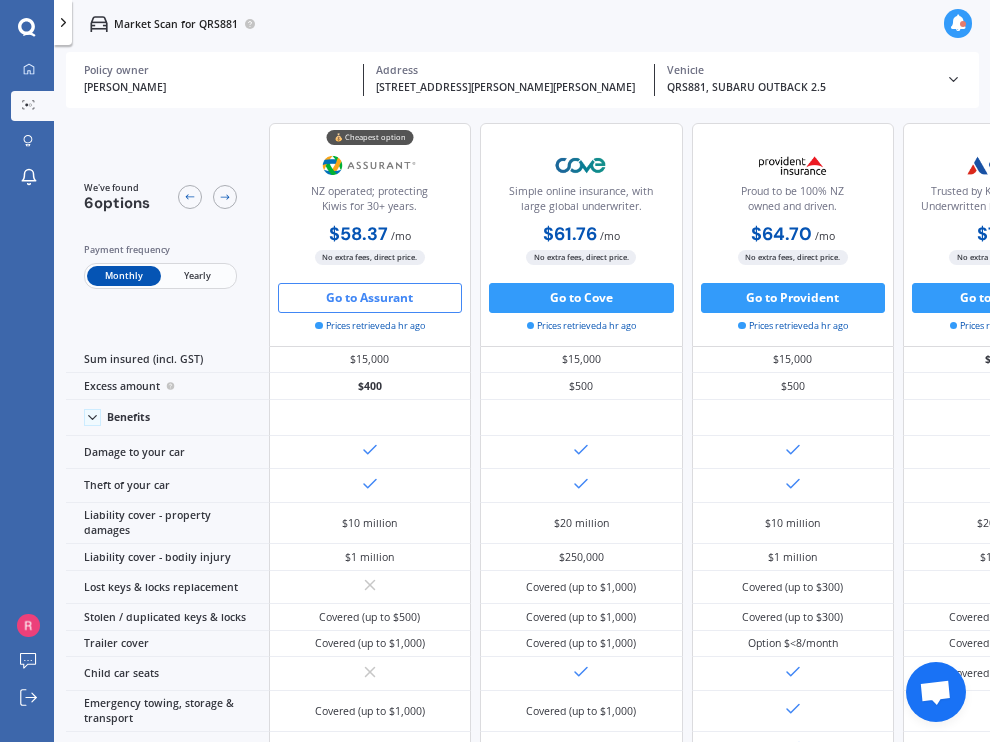 click on "Go to Assurant" at bounding box center [370, 298] 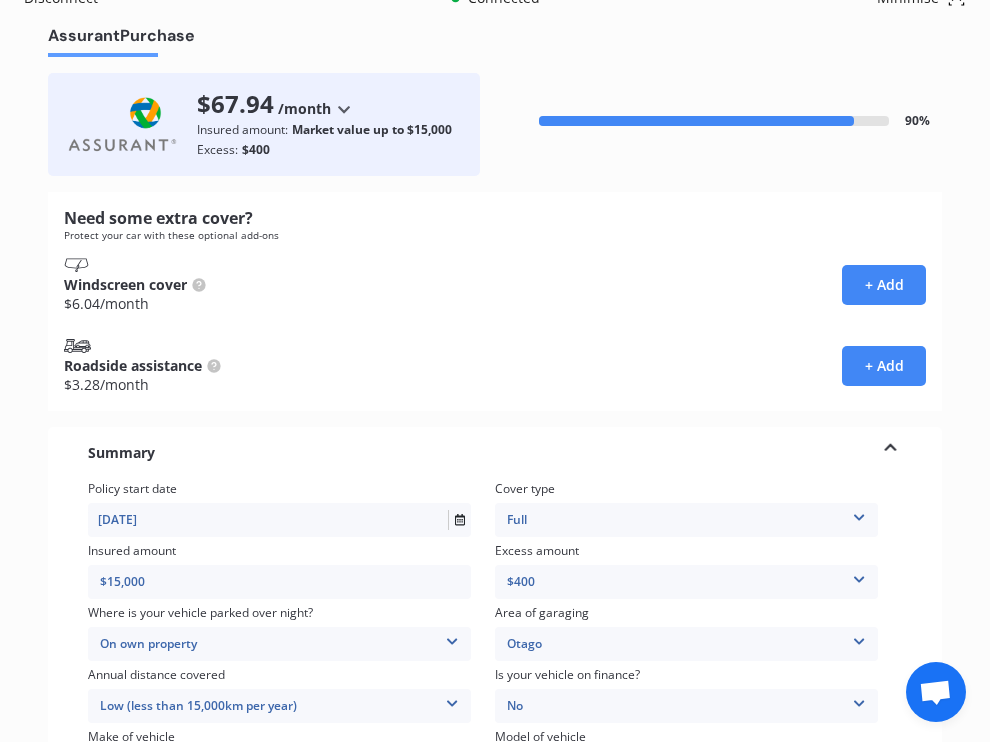 scroll, scrollTop: 58, scrollLeft: 0, axis: vertical 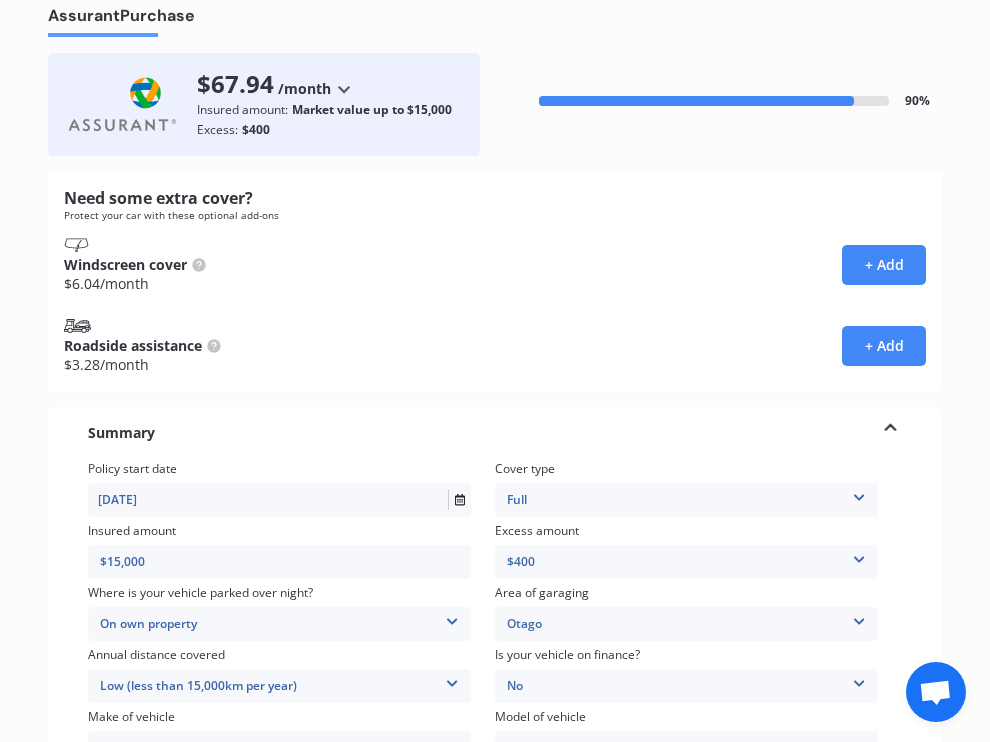 click at bounding box center (859, 494) 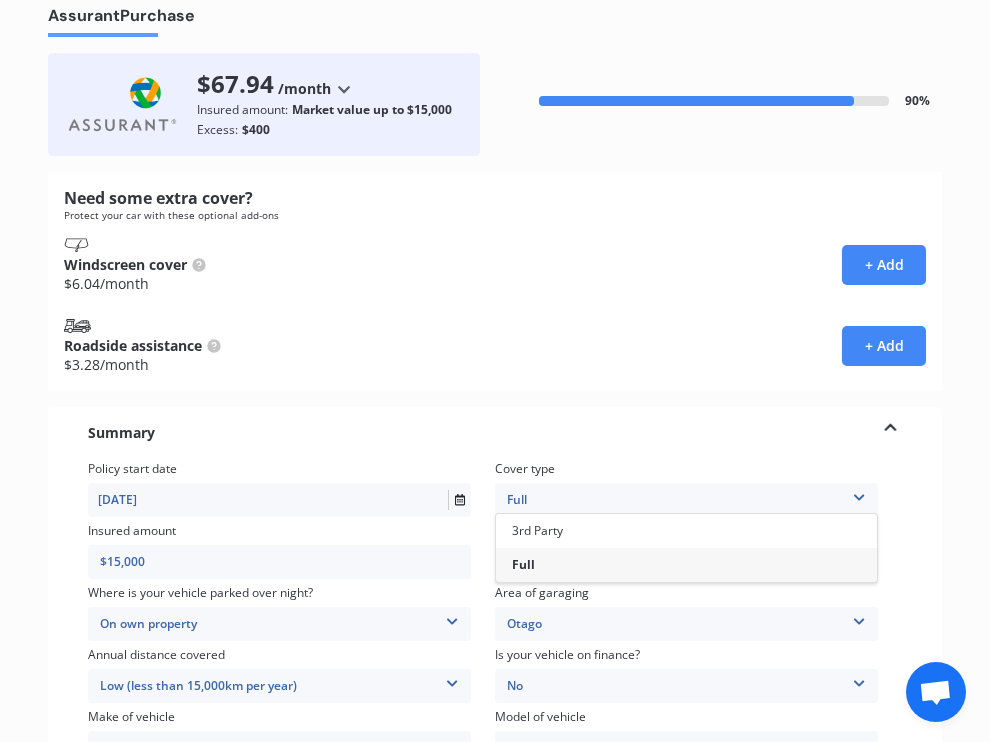 click at bounding box center (859, 494) 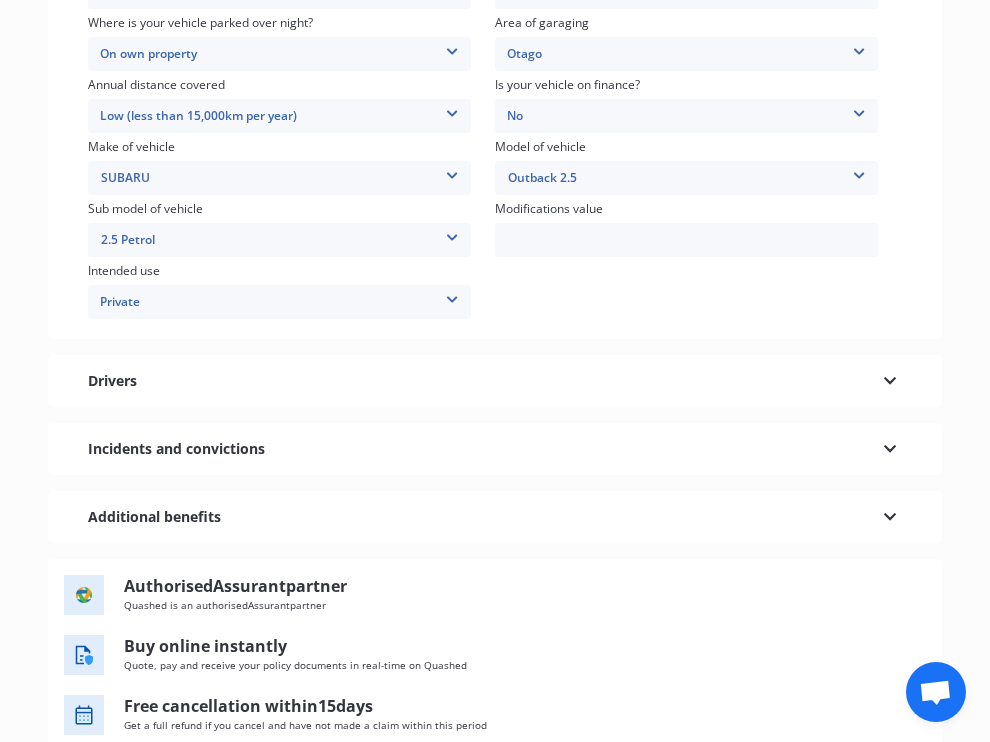 scroll, scrollTop: 629, scrollLeft: 0, axis: vertical 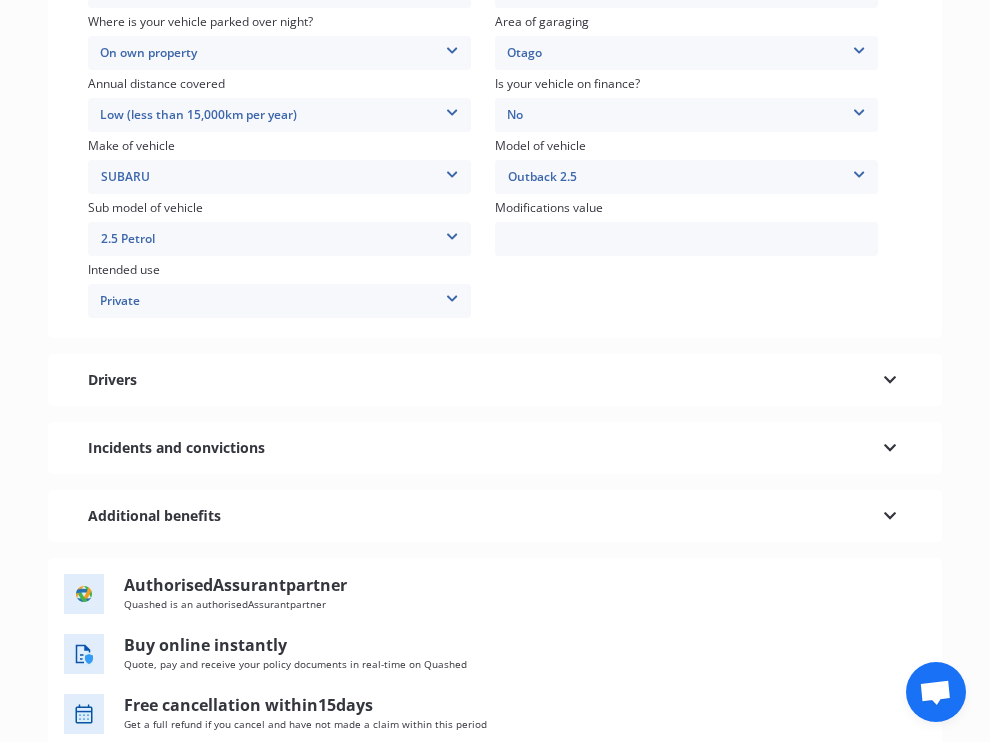 click at bounding box center (890, 377) 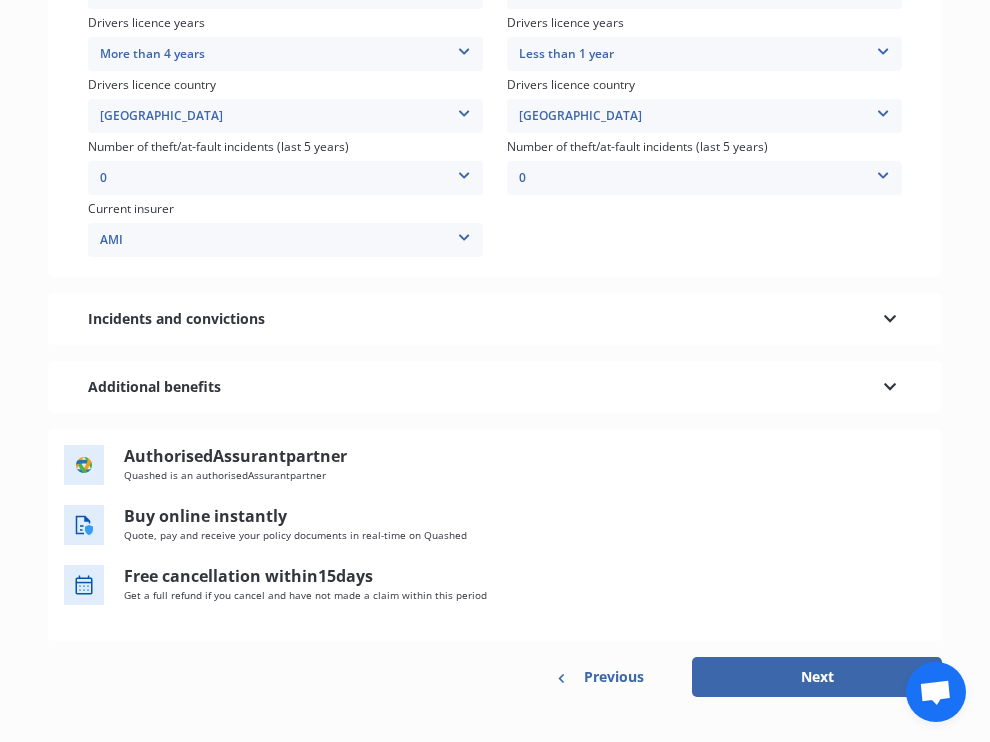 scroll, scrollTop: 1116, scrollLeft: 0, axis: vertical 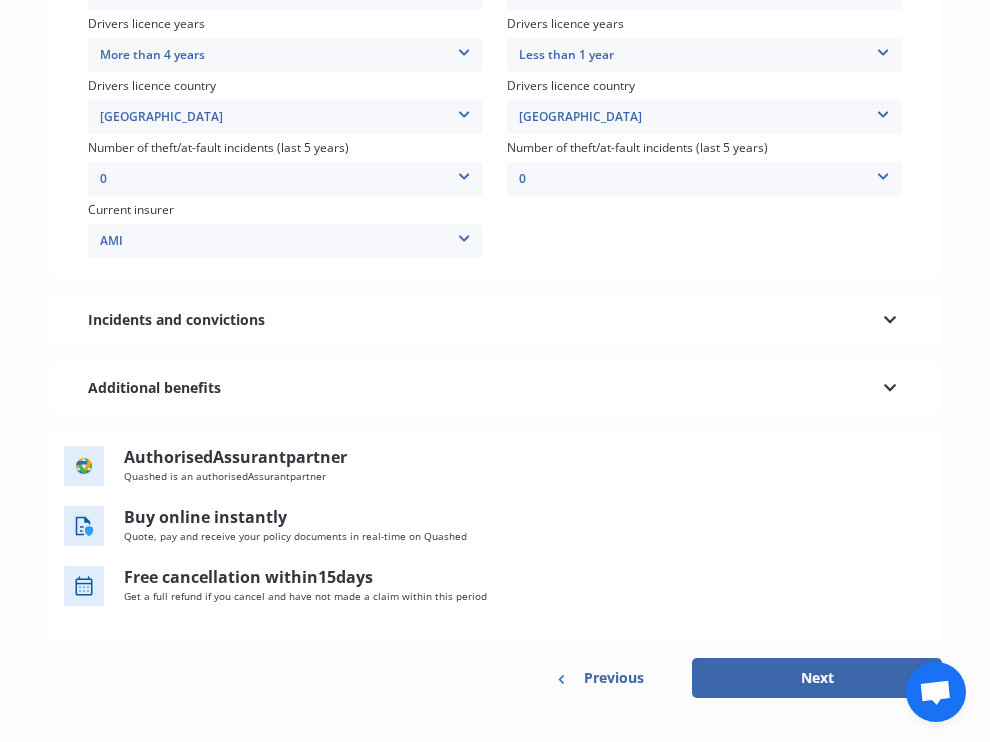 click on "Next" at bounding box center [817, 678] 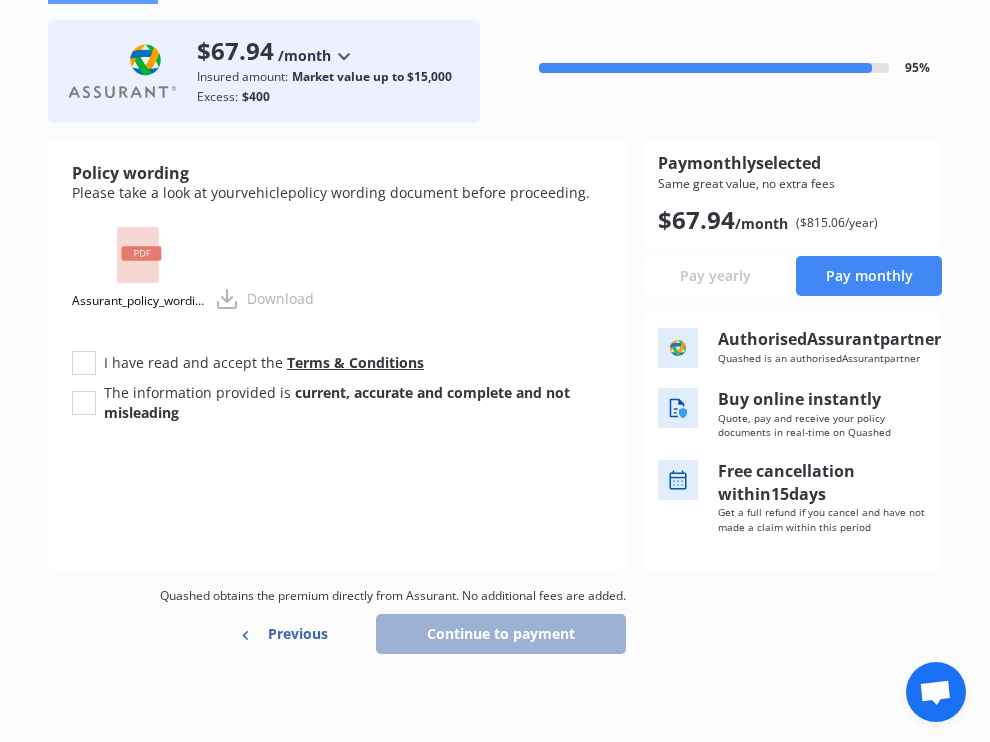 scroll, scrollTop: 0, scrollLeft: 0, axis: both 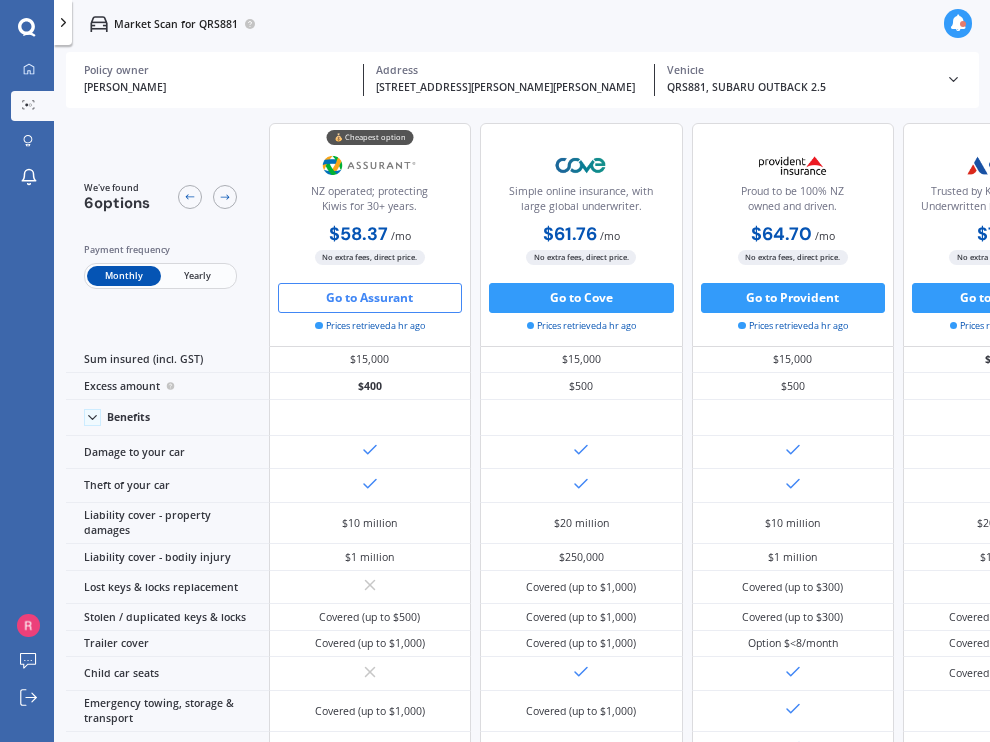click on "Go to Assurant" at bounding box center [370, 298] 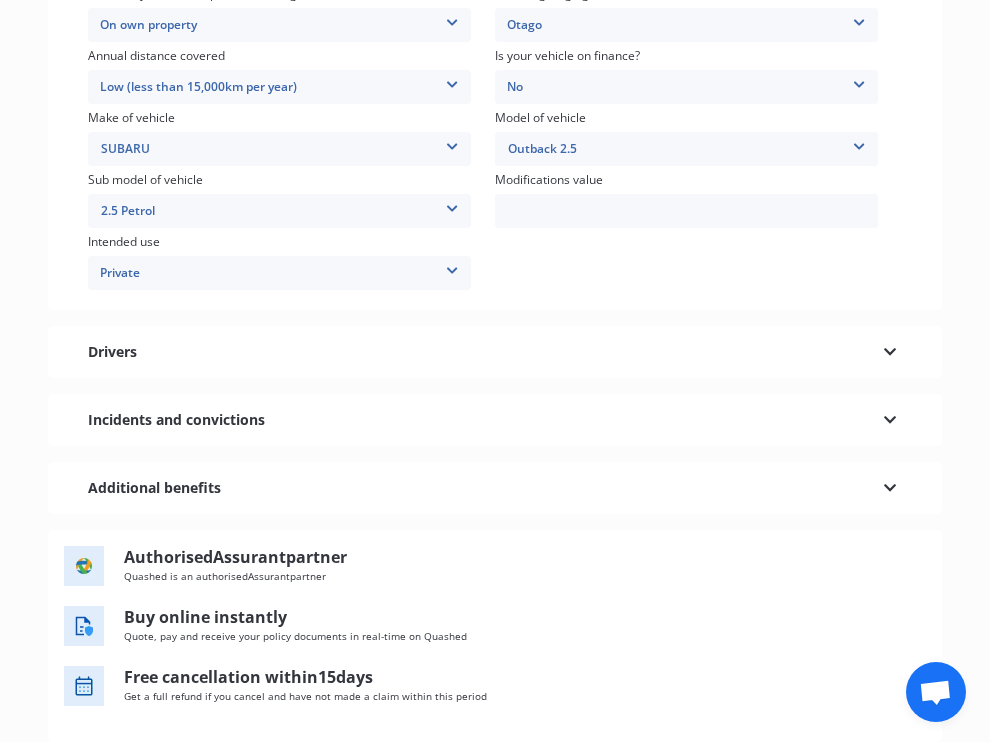 scroll, scrollTop: 659, scrollLeft: 0, axis: vertical 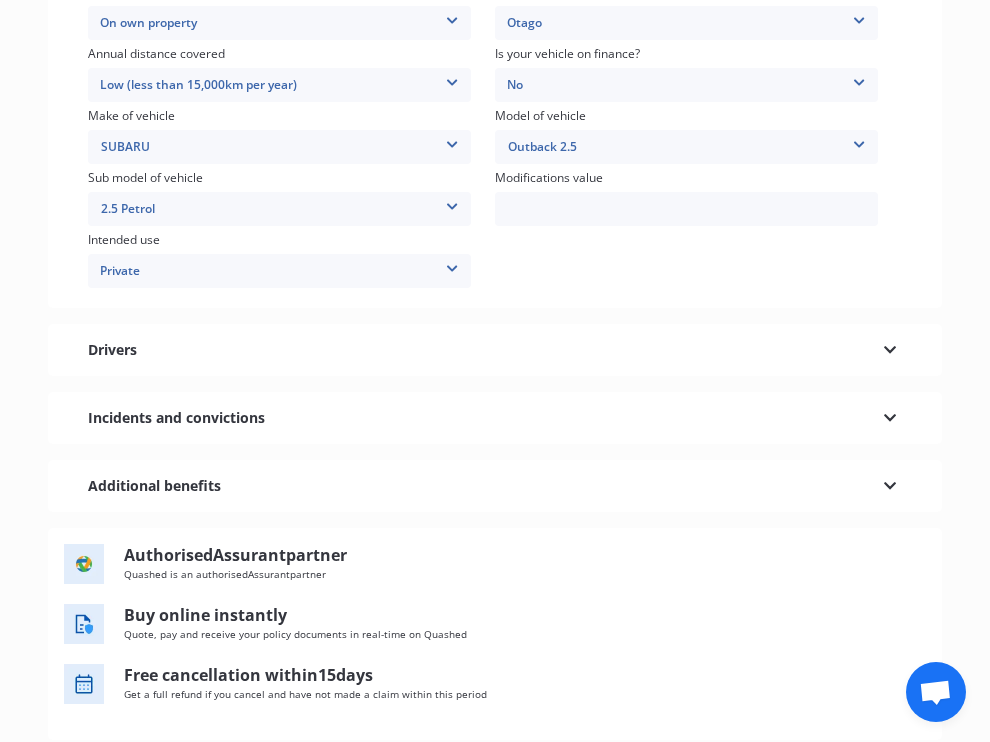 click at bounding box center (890, 347) 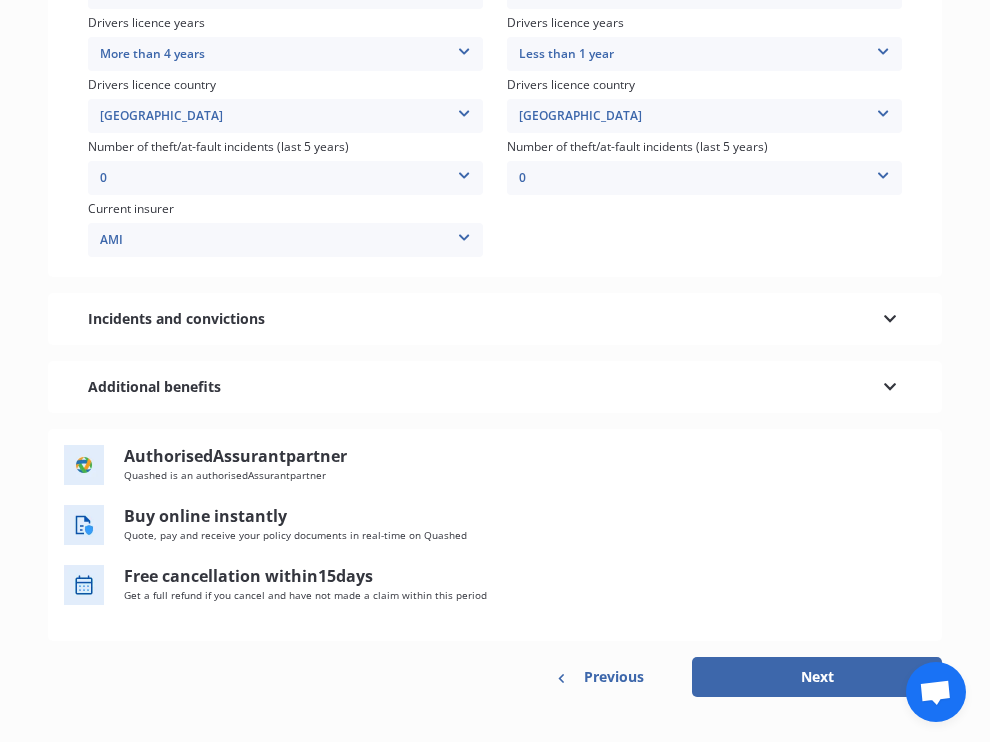 scroll, scrollTop: 1116, scrollLeft: 0, axis: vertical 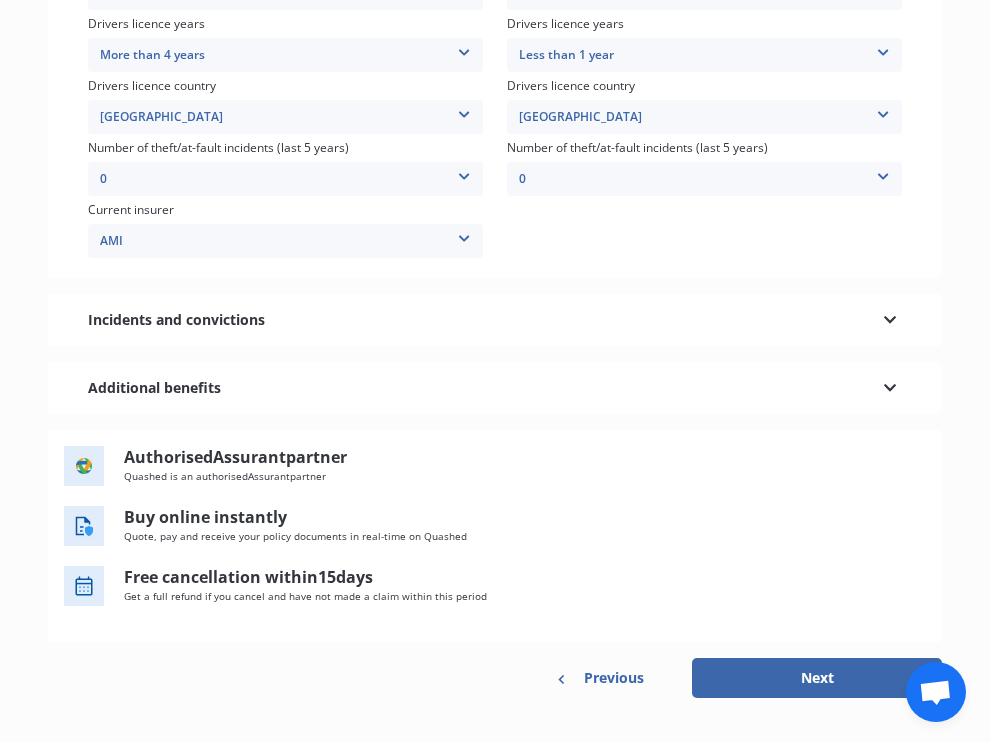 click on "Next" at bounding box center [817, 678] 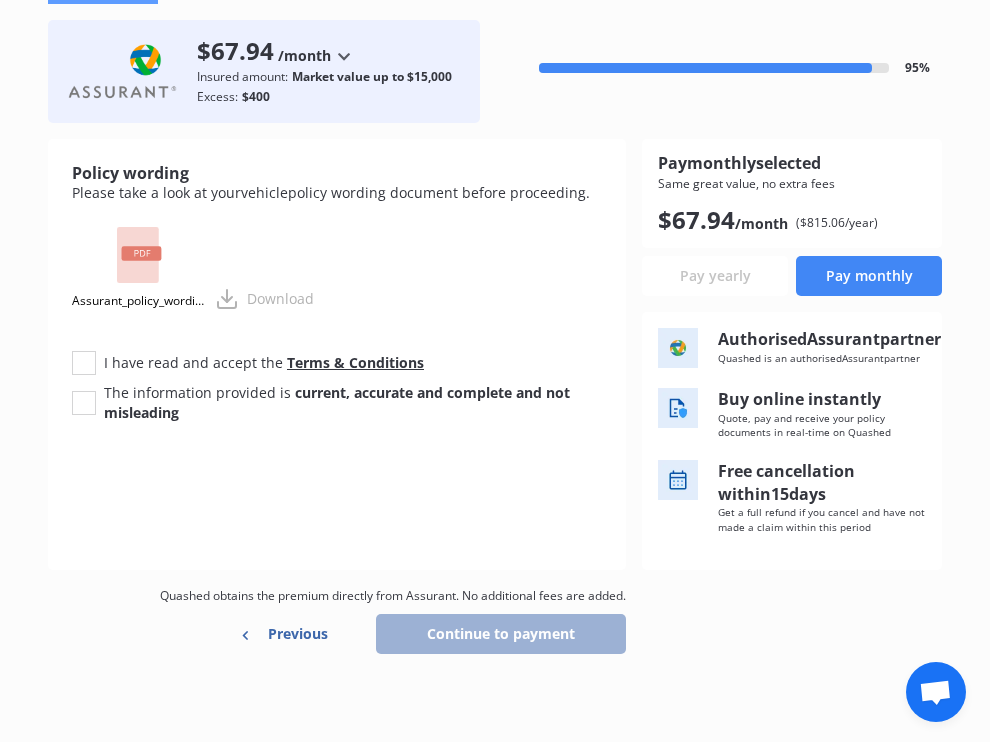 scroll, scrollTop: 0, scrollLeft: 0, axis: both 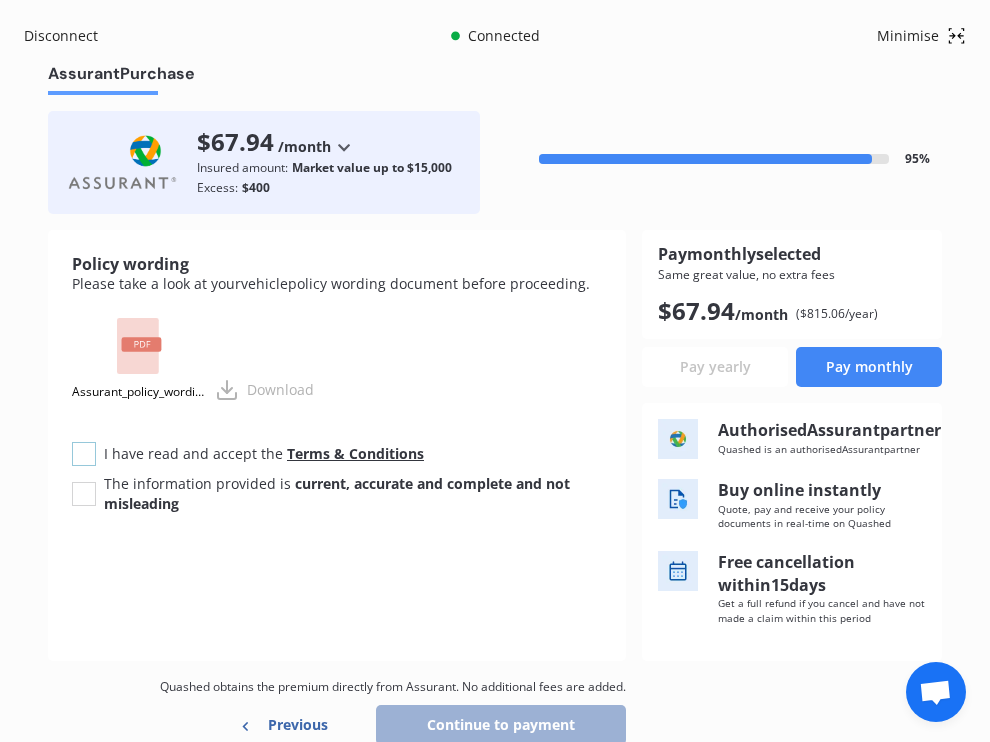 click at bounding box center [84, 442] 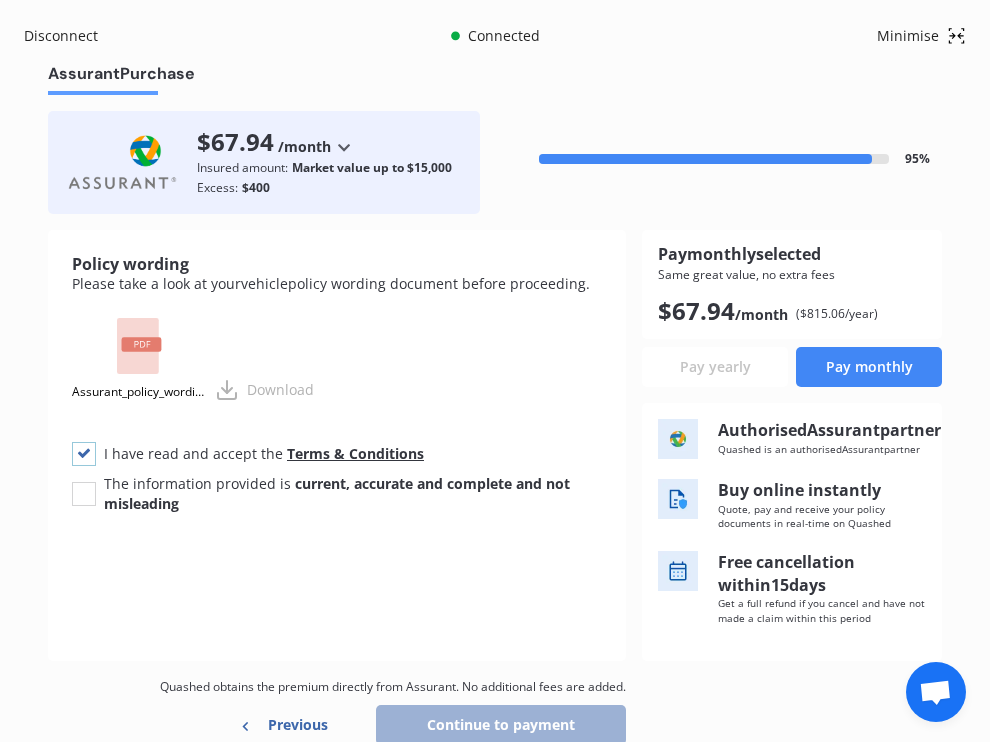 checkbox on "true" 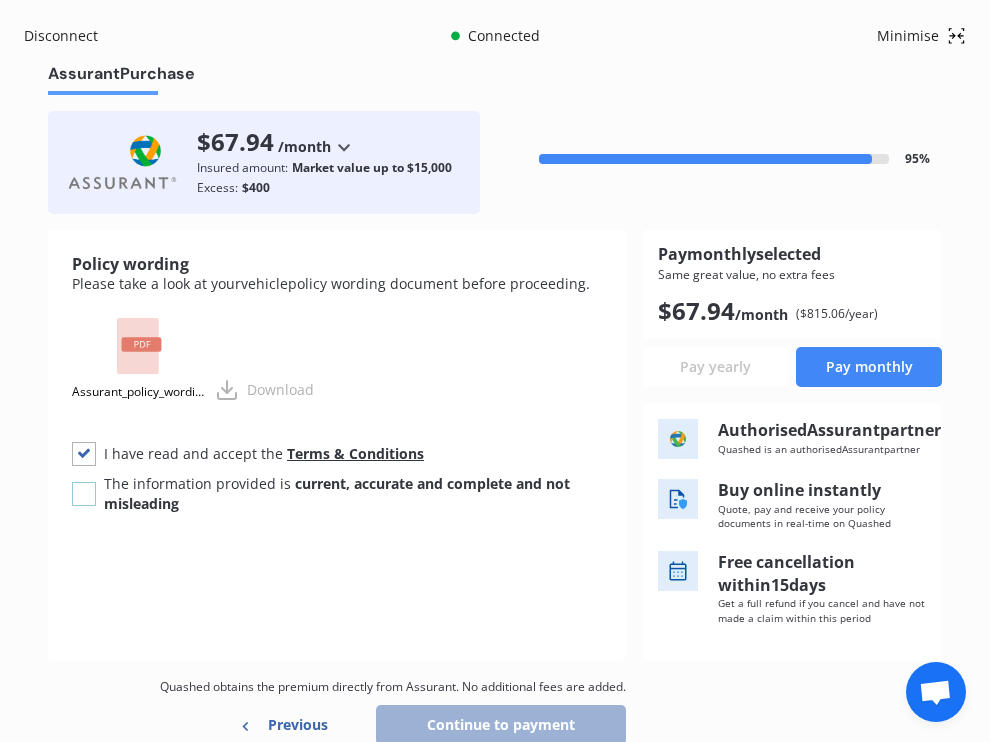 click at bounding box center [84, 482] 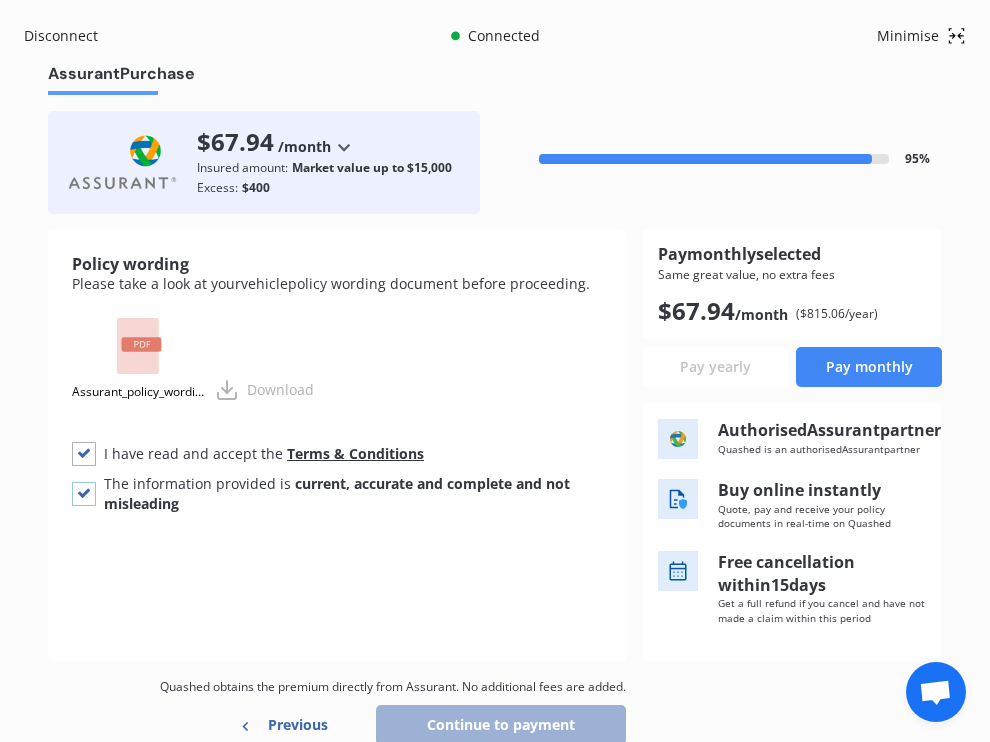 checkbox on "true" 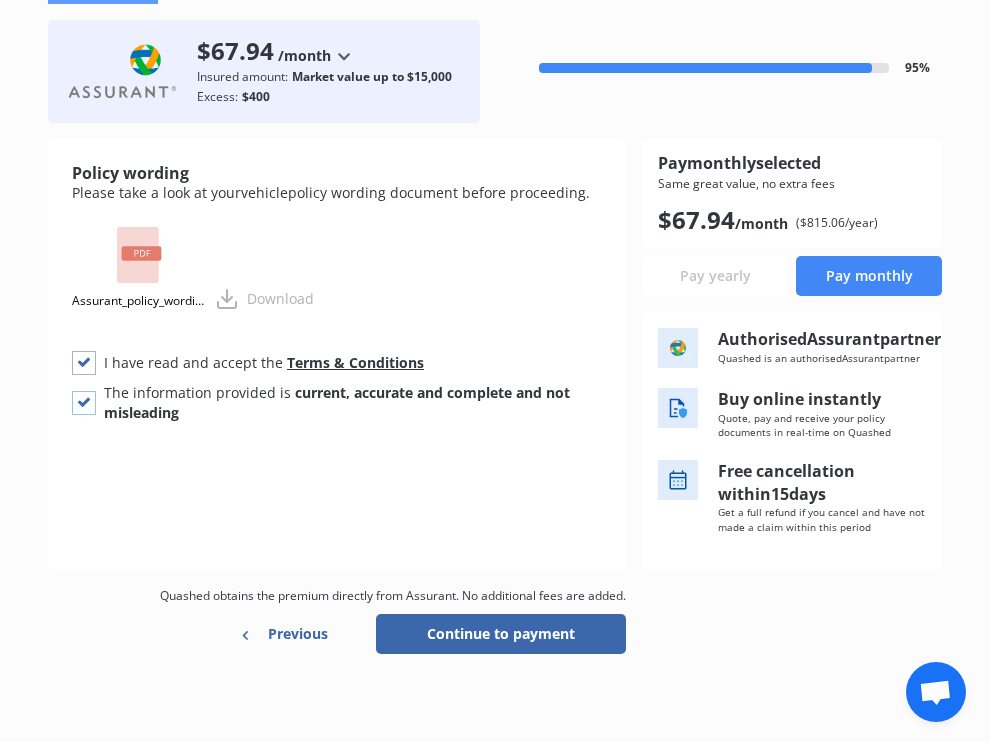 scroll, scrollTop: 101, scrollLeft: 0, axis: vertical 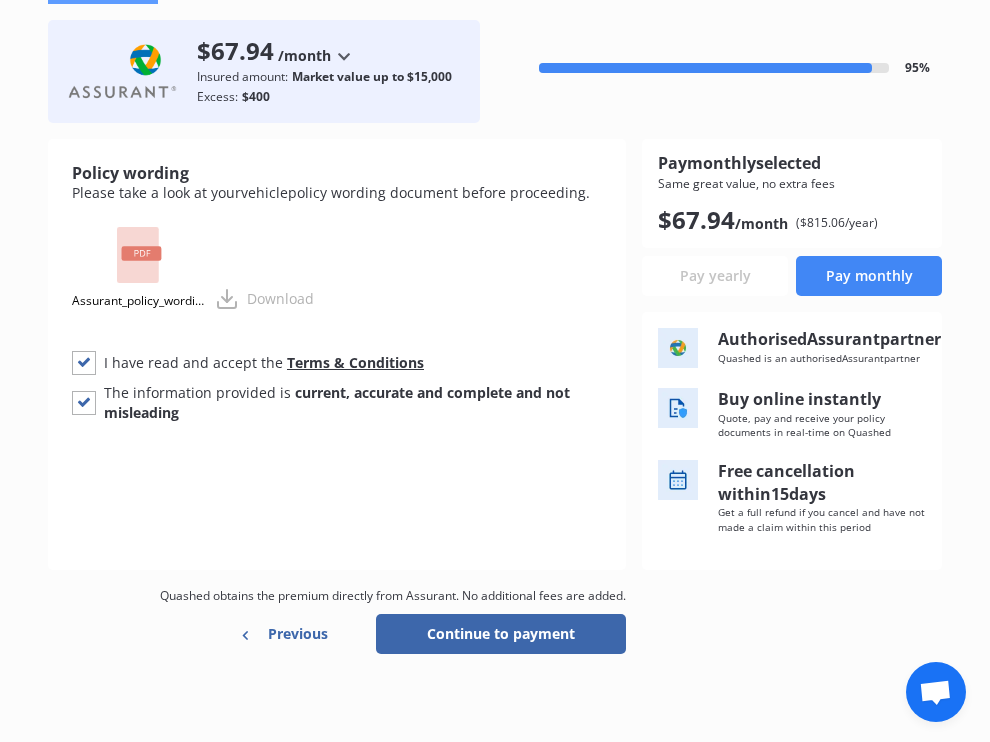 click on "Continue to payment" at bounding box center [501, 634] 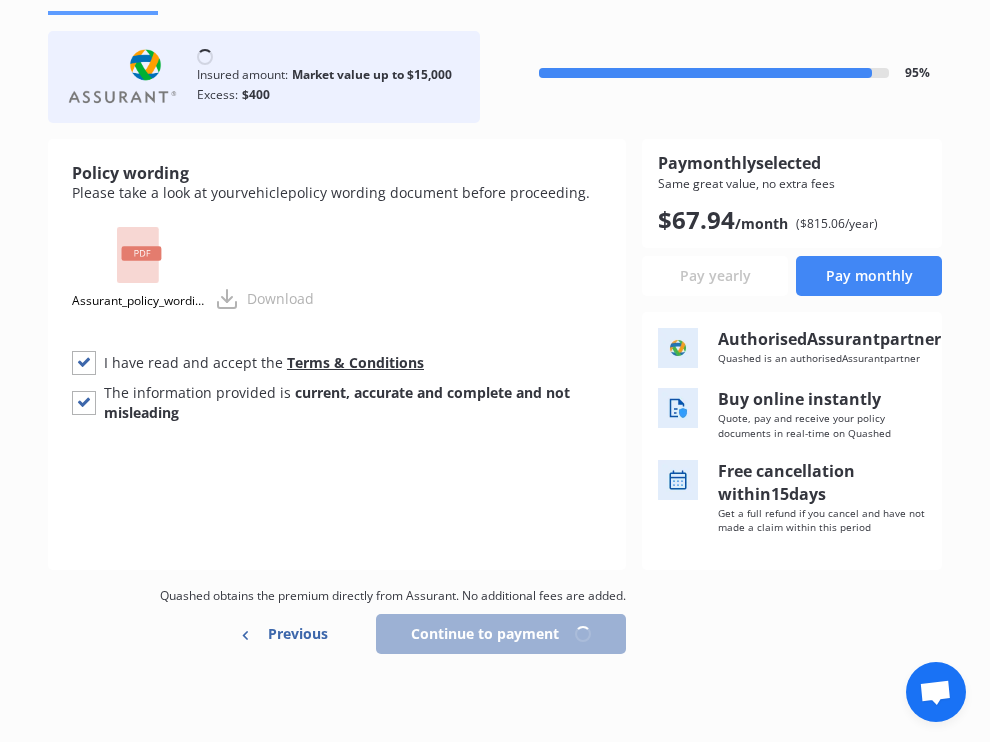 scroll, scrollTop: 93, scrollLeft: 0, axis: vertical 